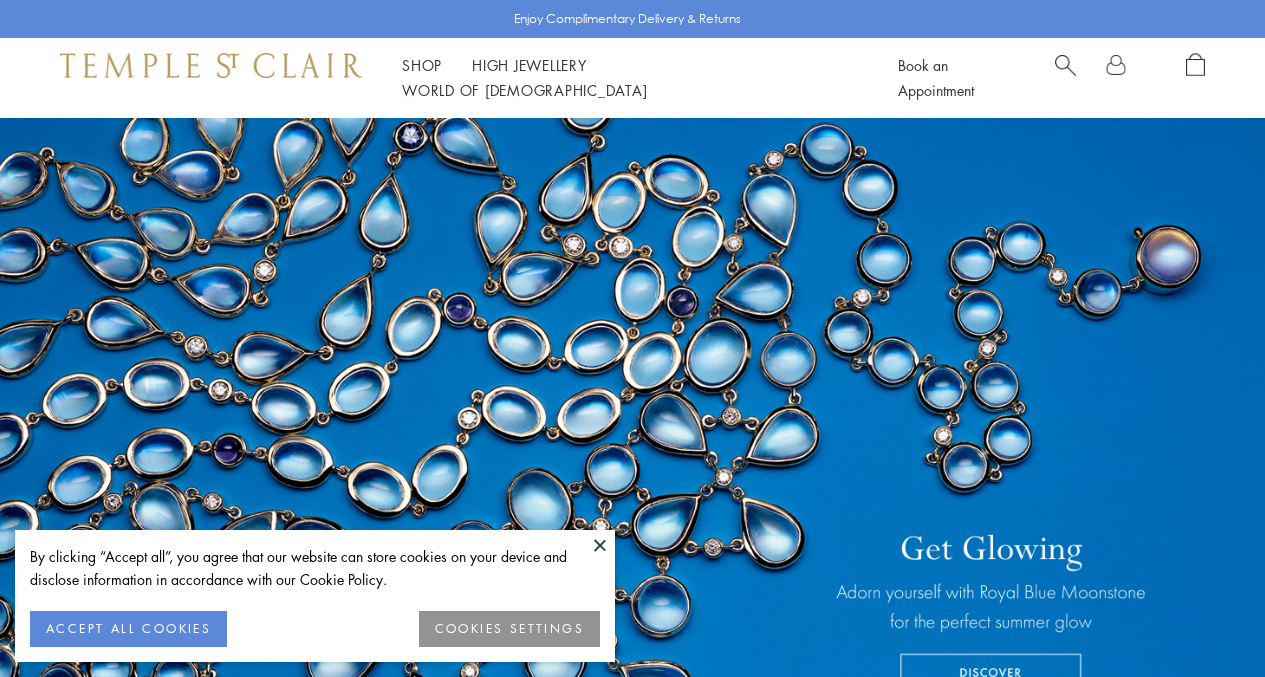 scroll, scrollTop: 0, scrollLeft: 0, axis: both 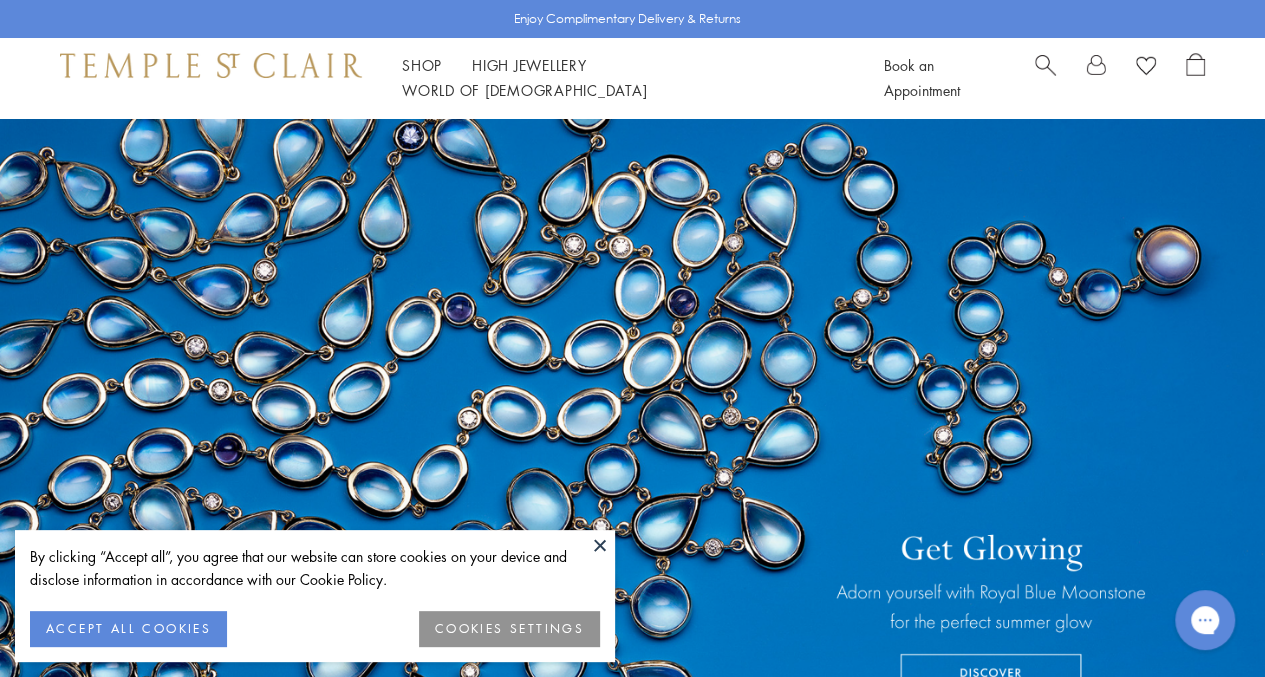 click on "ACCEPT ALL COOKIES" at bounding box center [128, 629] 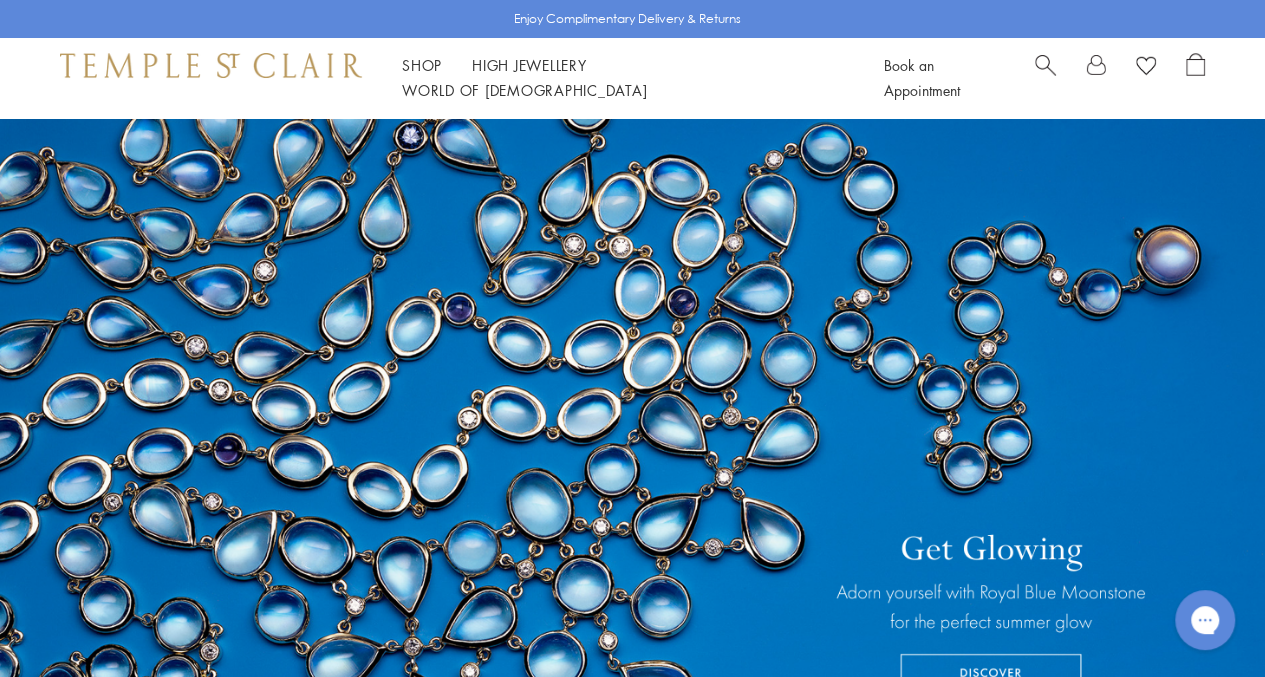 click on "Shop Shop" at bounding box center [422, 65] 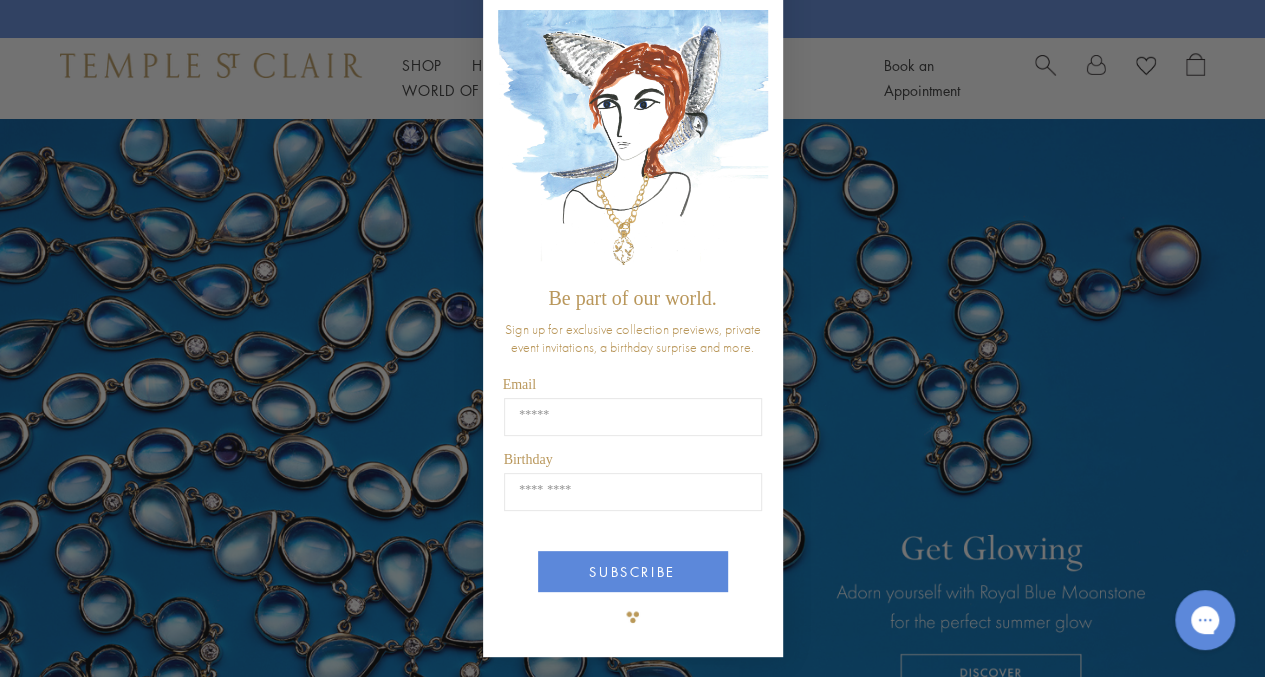 scroll, scrollTop: 0, scrollLeft: 0, axis: both 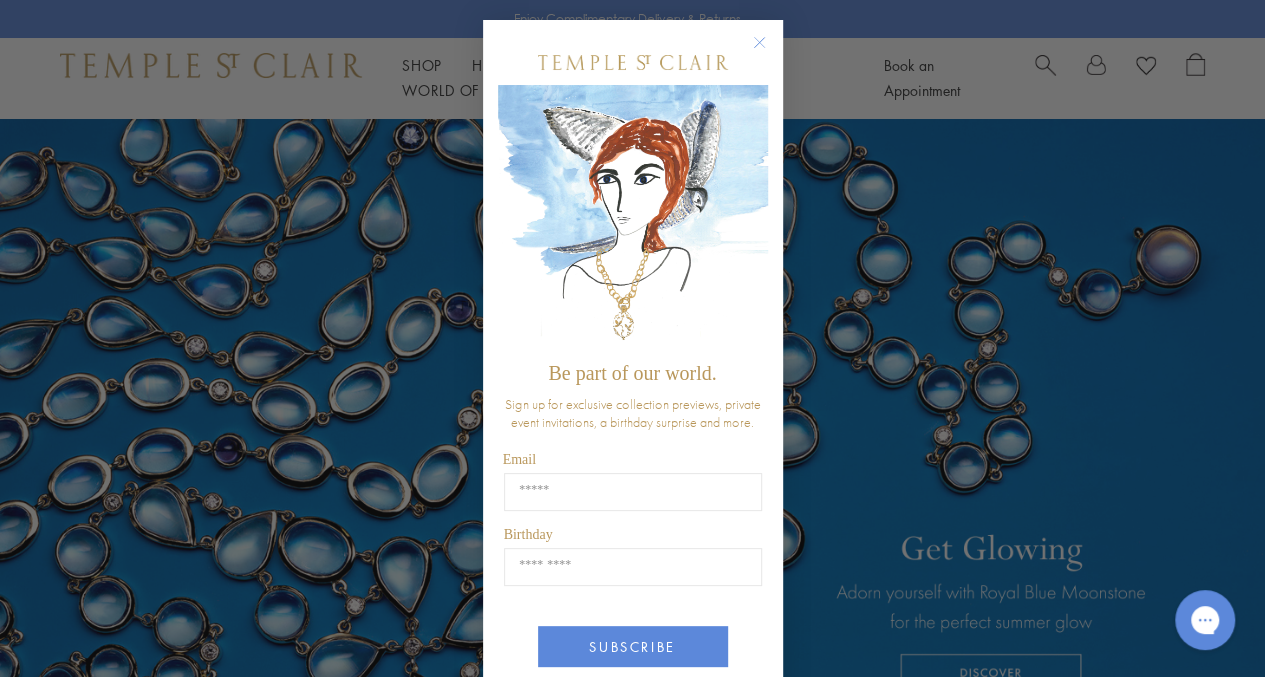 click 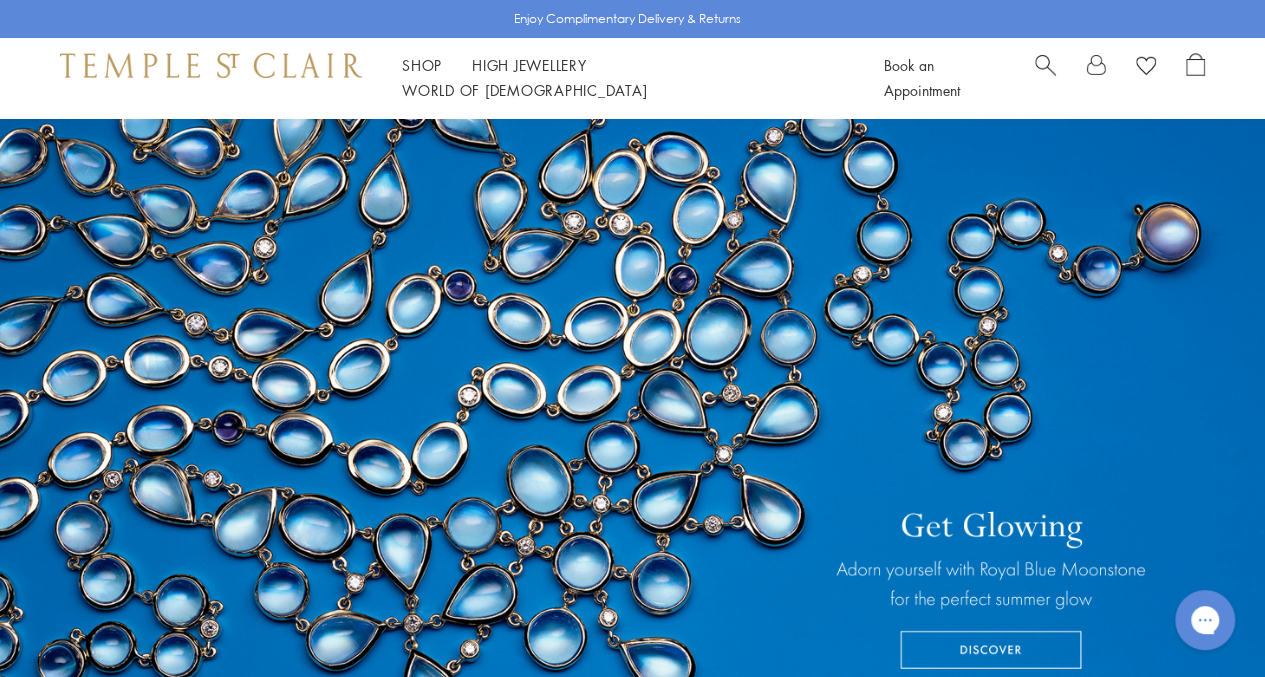 scroll, scrollTop: 0, scrollLeft: 0, axis: both 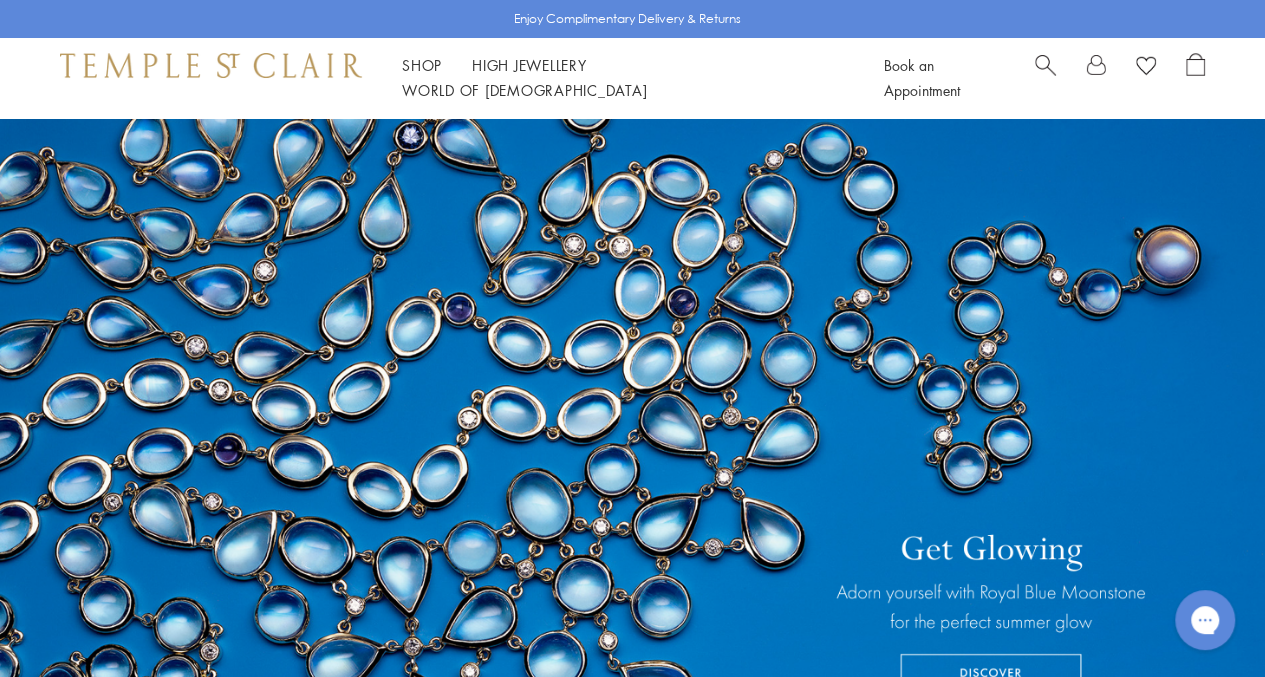 click on "Shop Shop" at bounding box center [422, 65] 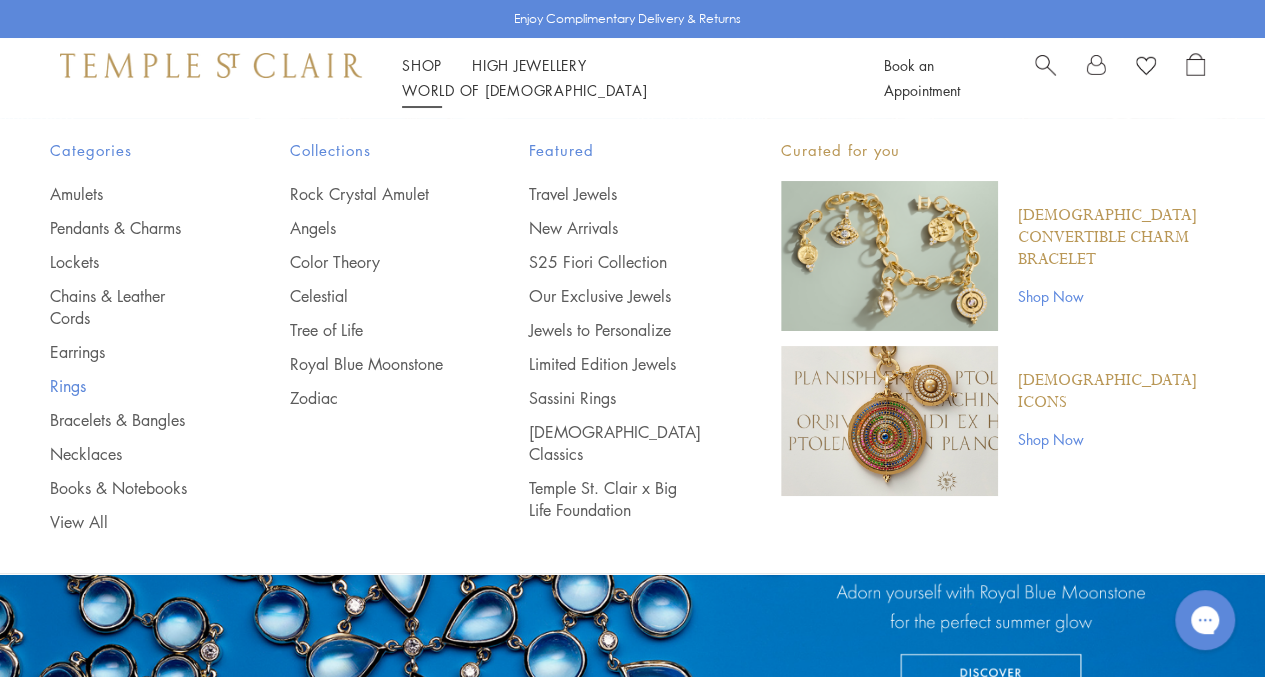 click on "Rings" at bounding box center [130, 386] 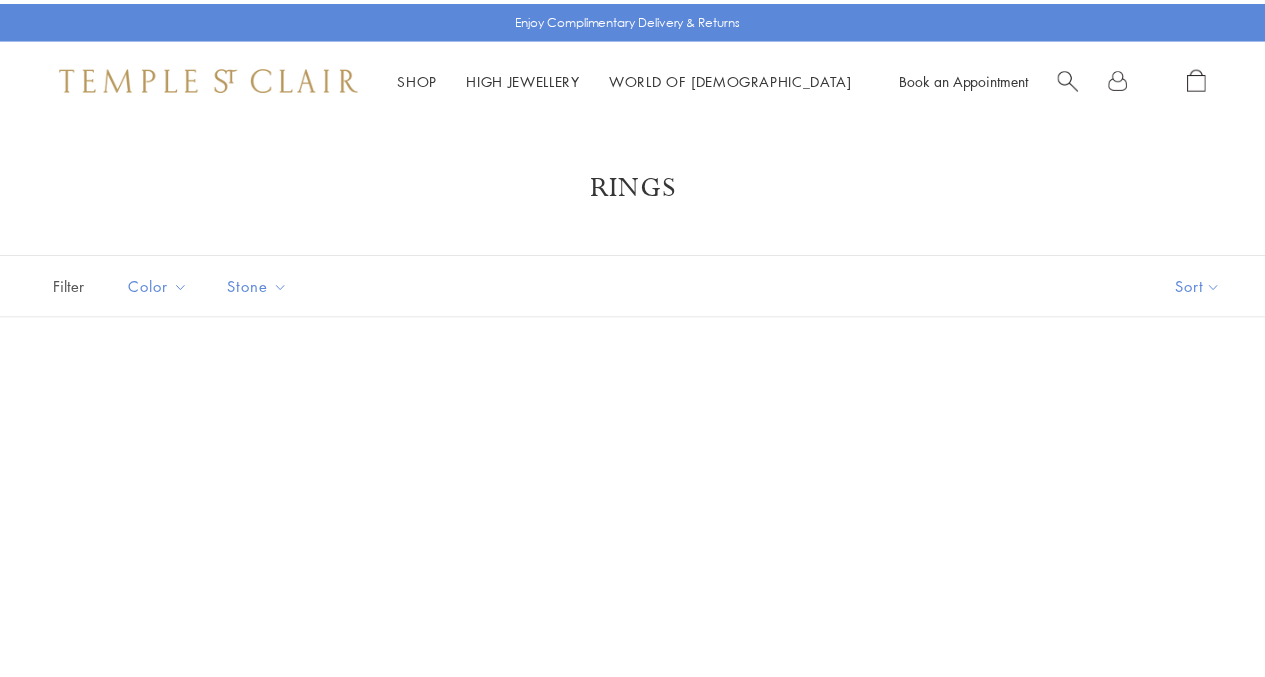 scroll, scrollTop: 0, scrollLeft: 0, axis: both 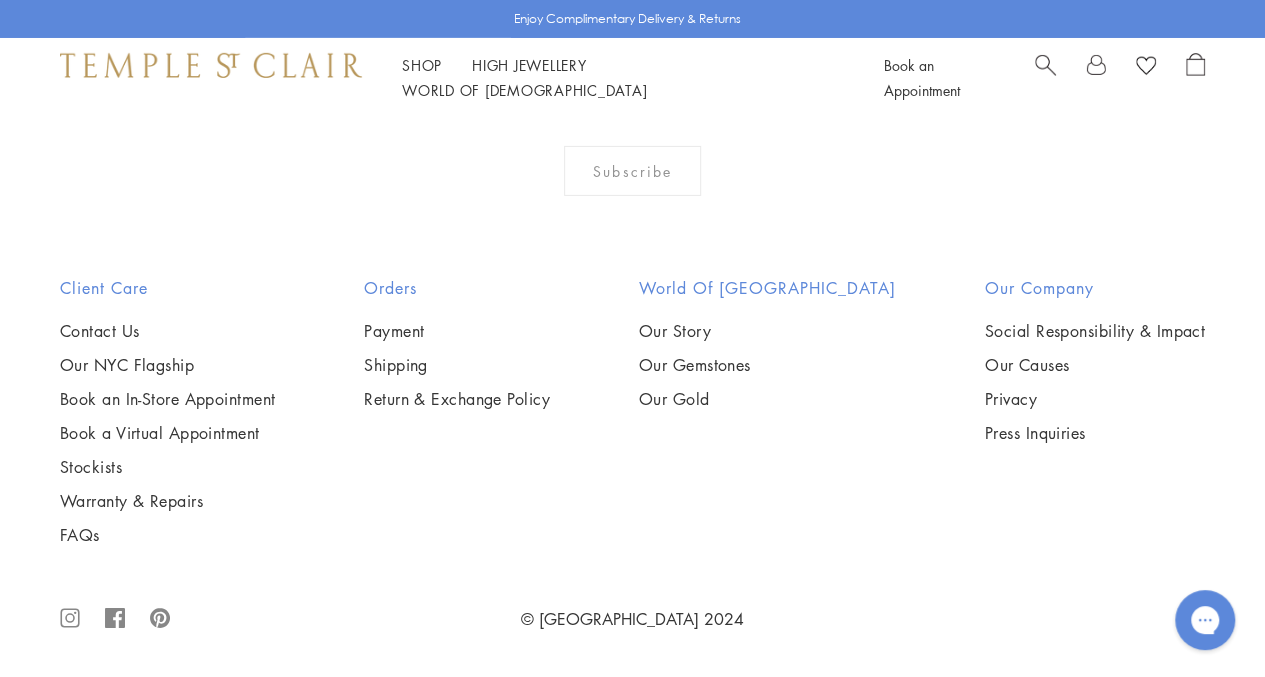 click on "2" at bounding box center [634, -153] 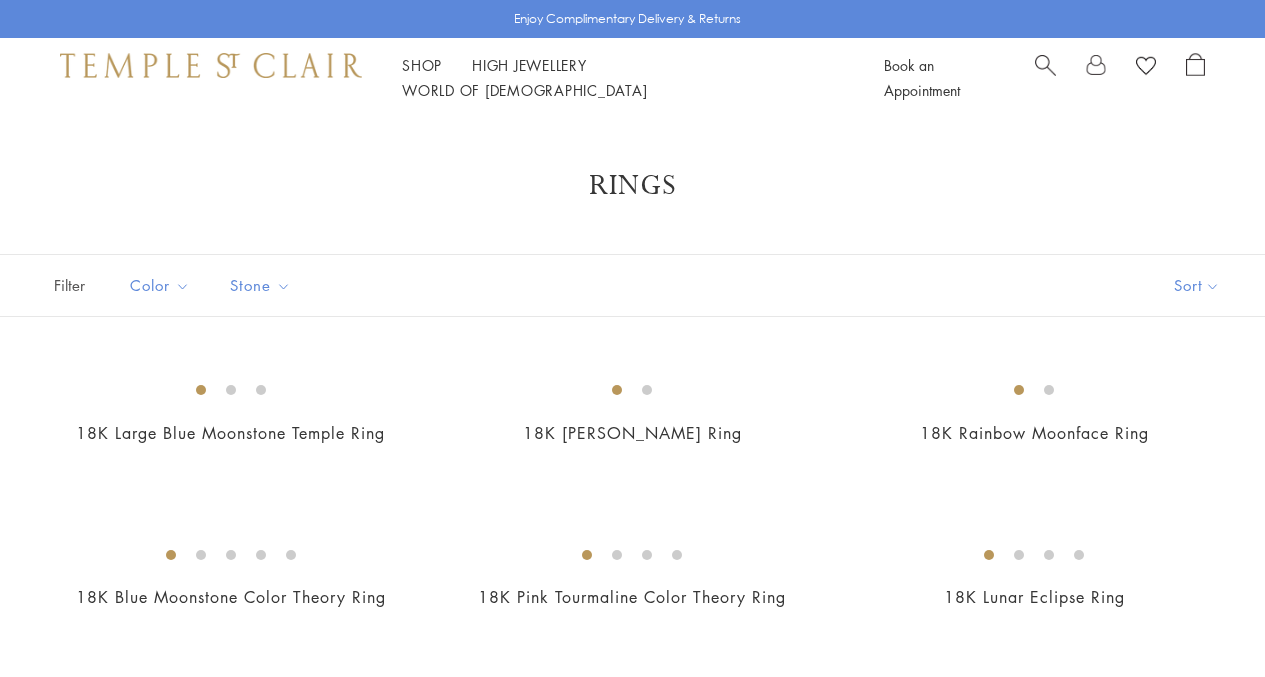 scroll, scrollTop: 0, scrollLeft: 0, axis: both 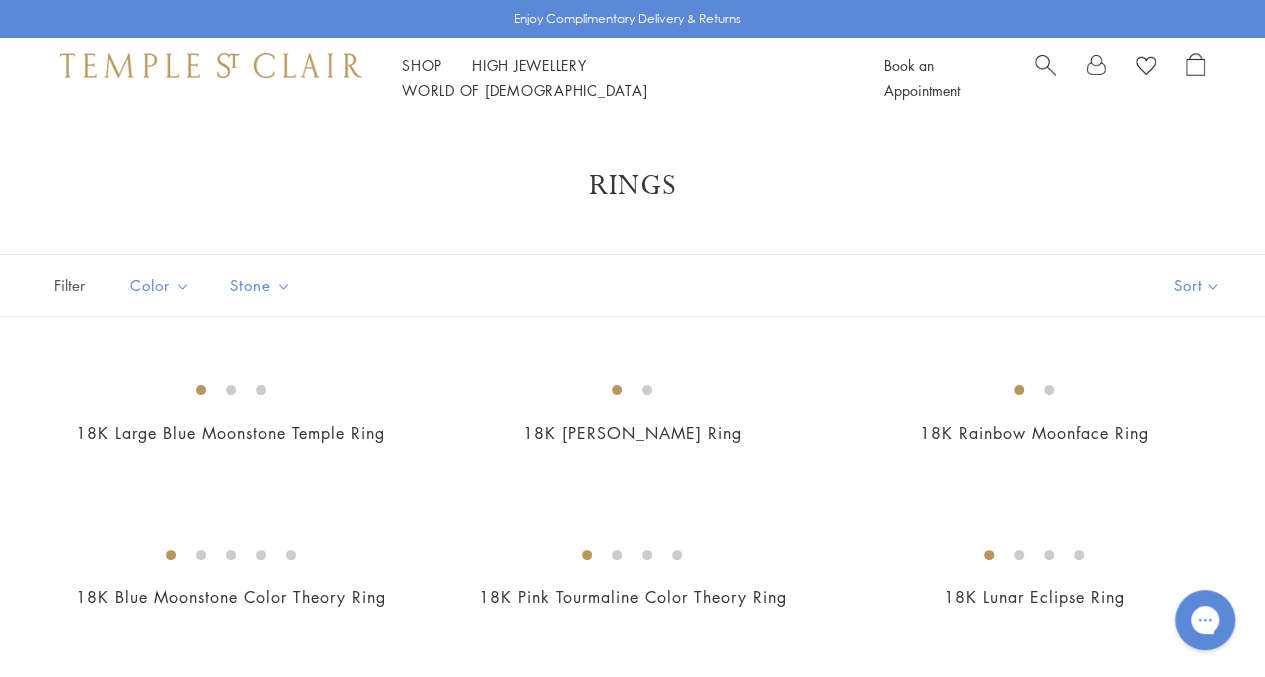 click on "World of [GEOGRAPHIC_DATA][DEMOGRAPHIC_DATA]" at bounding box center [524, 90] 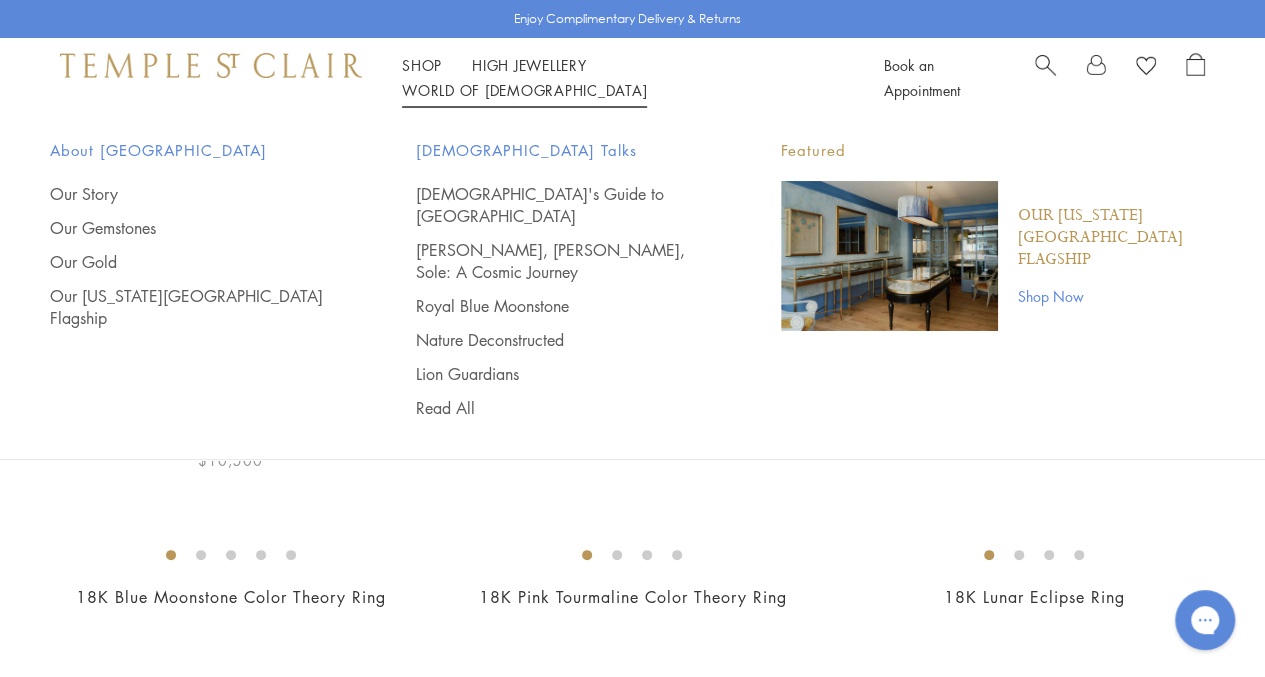 click at bounding box center (0, 0) 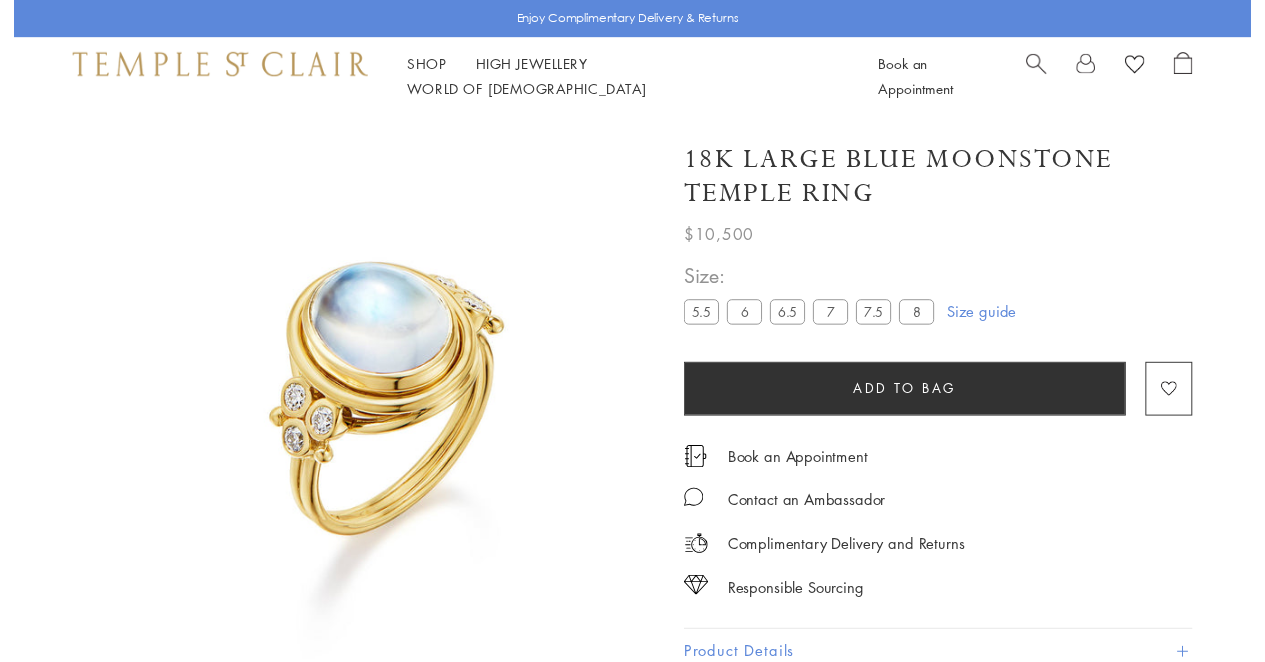 scroll, scrollTop: 118, scrollLeft: 0, axis: vertical 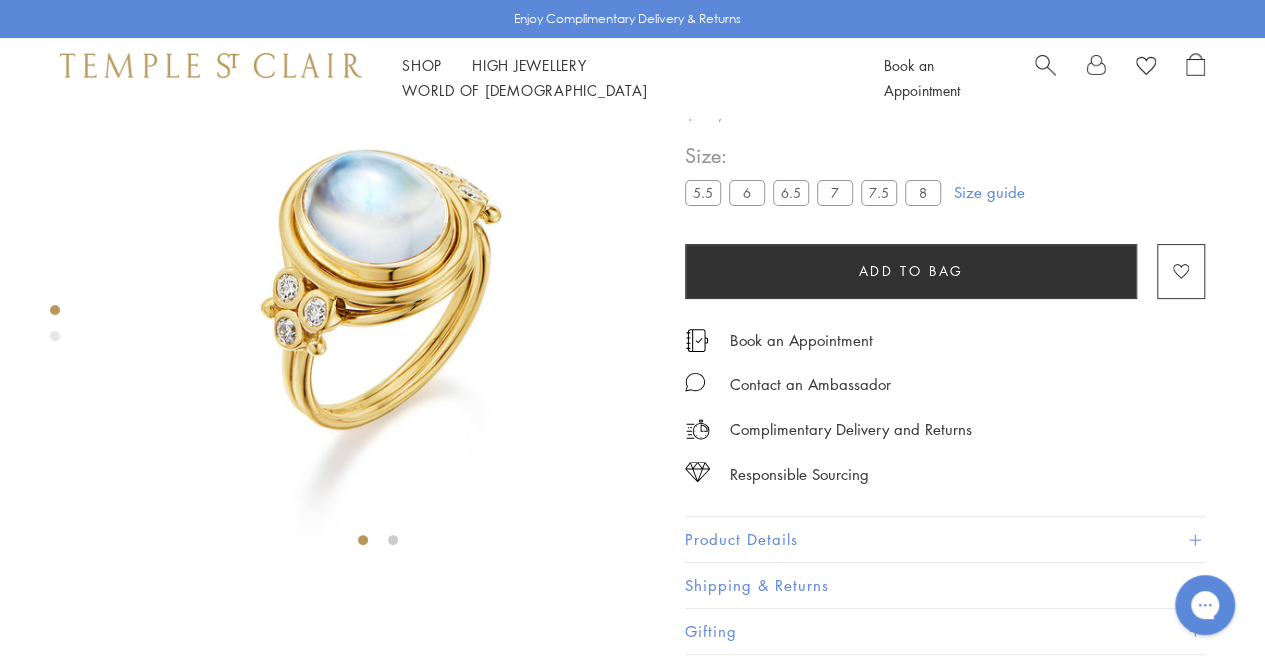 click on "World of Temple World of Temple" at bounding box center (524, 90) 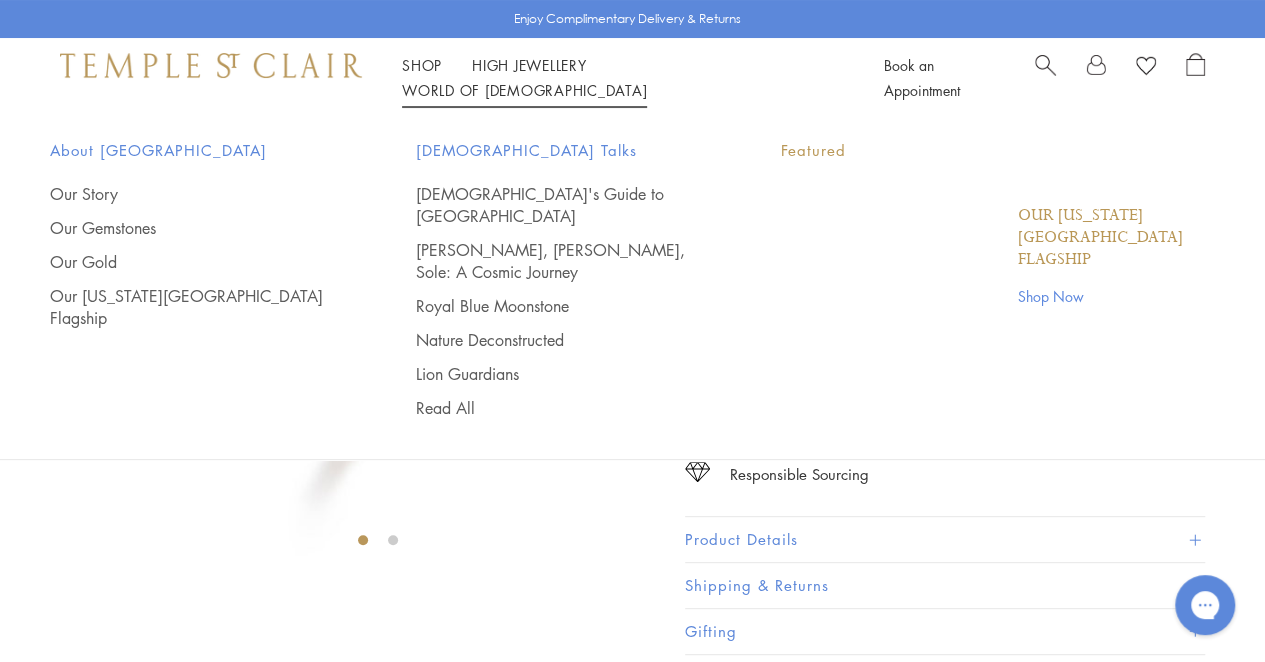 scroll, scrollTop: 0, scrollLeft: 0, axis: both 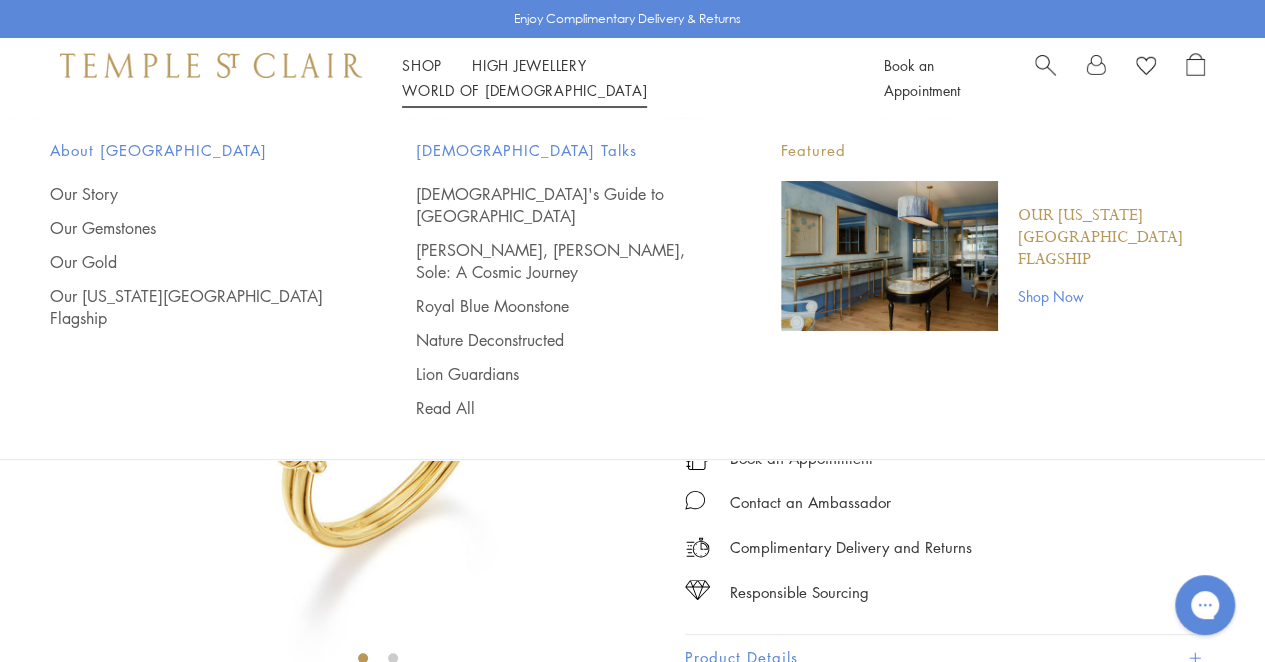 click on "Our Gold" at bounding box center (193, 262) 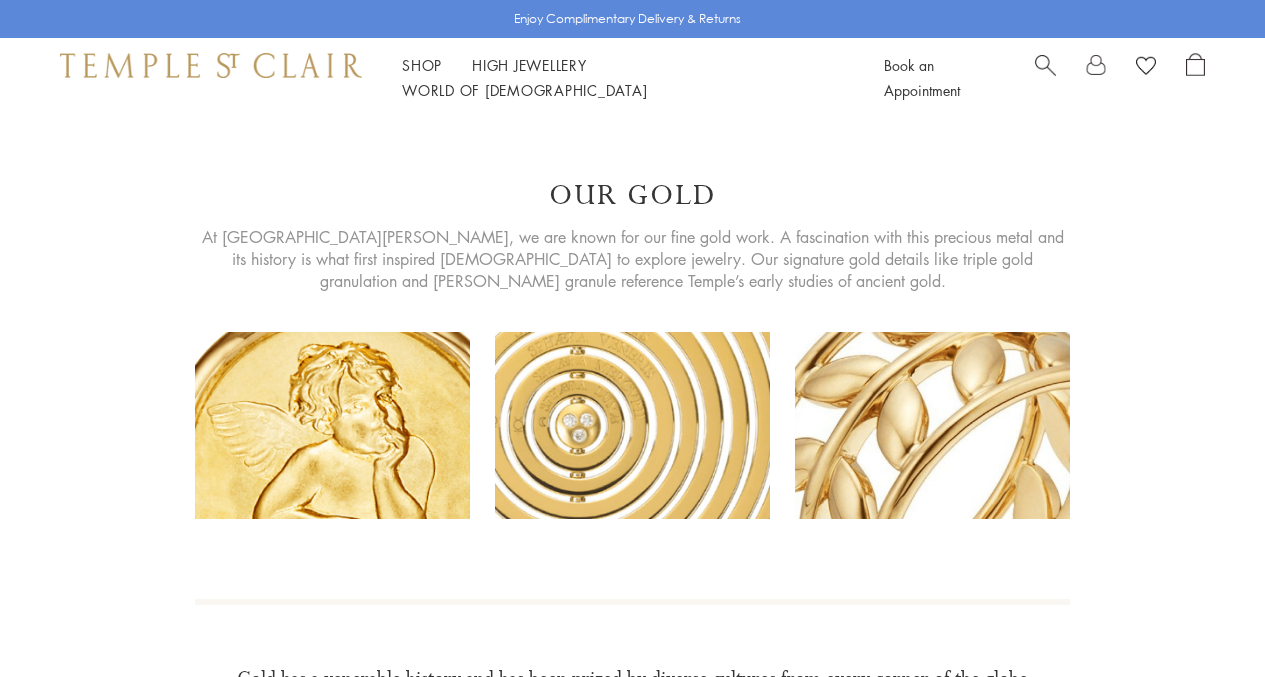scroll, scrollTop: 0, scrollLeft: 0, axis: both 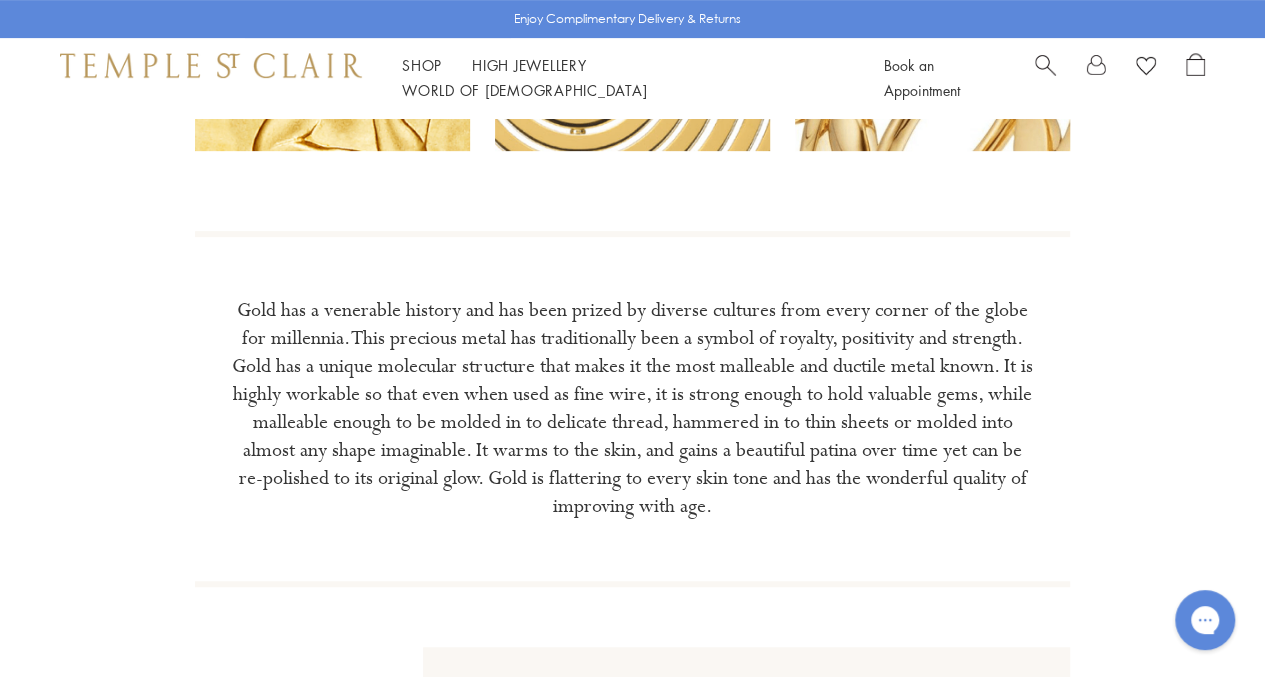 click on "High Jewellery High Jewellery" at bounding box center (529, 65) 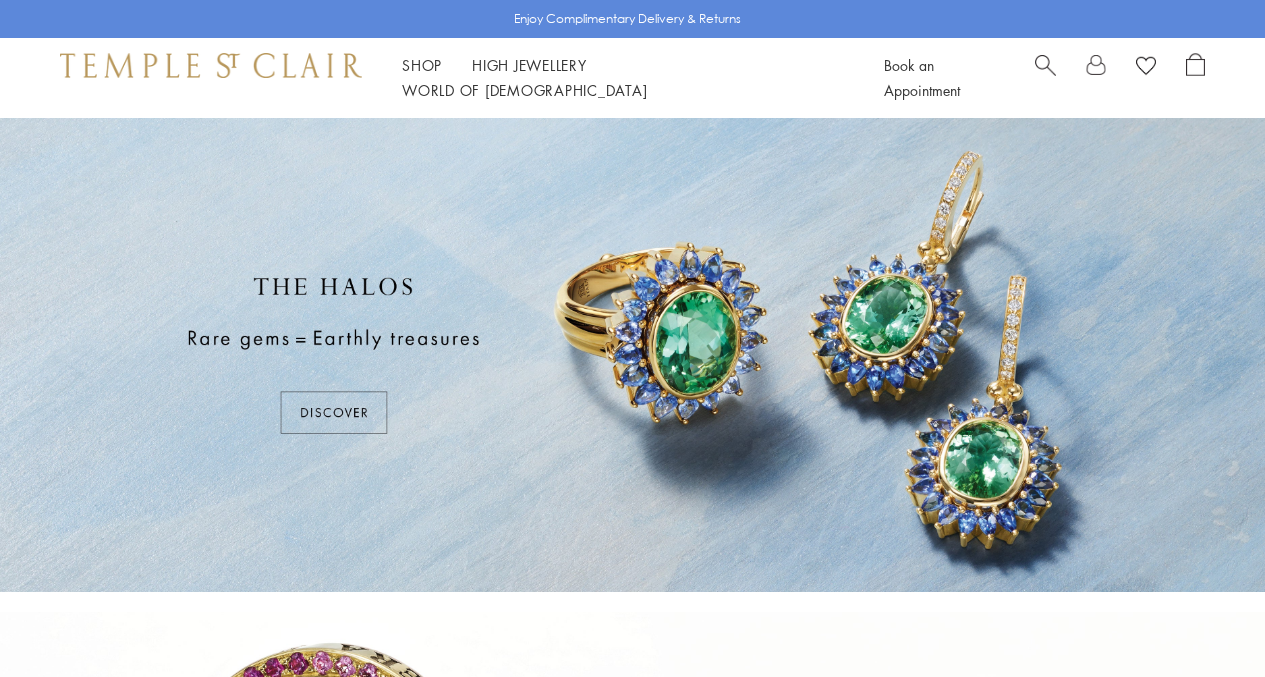 scroll, scrollTop: 0, scrollLeft: 0, axis: both 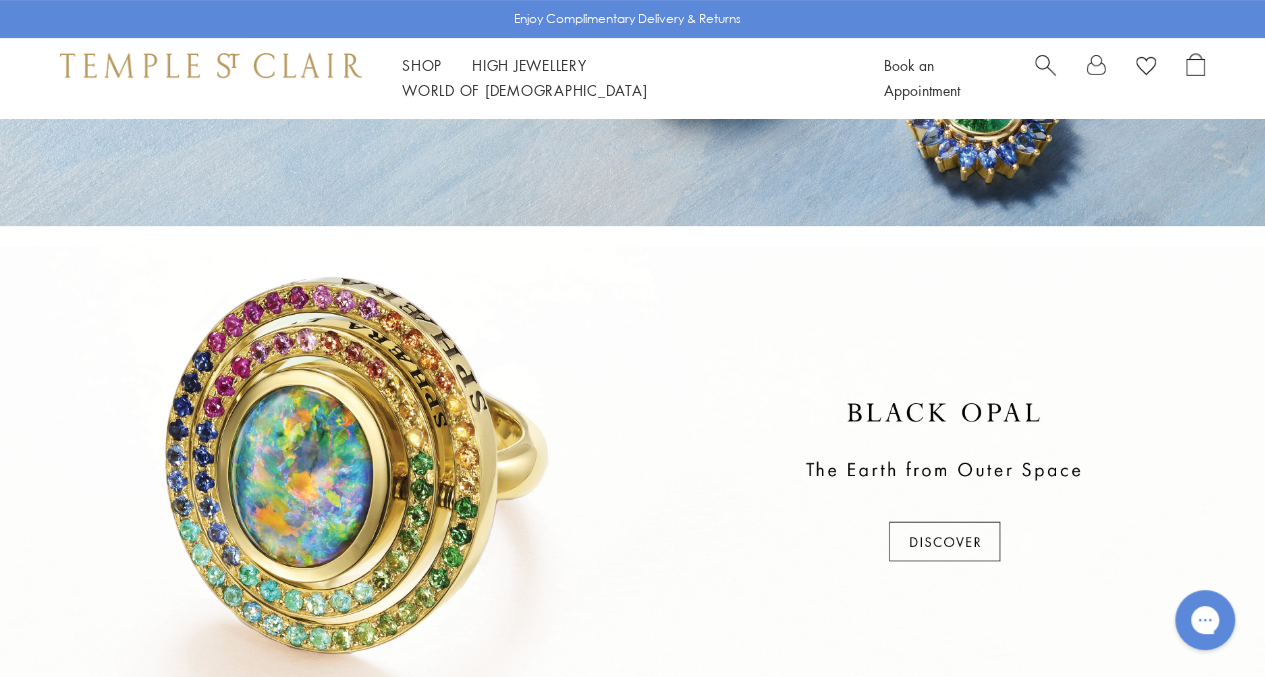 click on "Shop Shop
Categories Amulets   Pendants & Charms   Lockets   Chains & Leather Cords   Earrings   Rings   Bracelets & Bangles   Necklaces   Books & Notebooks   View All   Collections Rock Crystal Amulet   Angels   Color Theory   Celestial   Tree of Life   Royal Blue Moonstone   Zodiac   Featured Travel Jewels   New Arrivals   S25 Fiori Collection   Our Exclusive Jewels   Jewels to Personalize   Limited Edition Jewels   Sassini Rings   Temple Classics   Temple St. Clair x Big Life Foundation    Curated for you
[DEMOGRAPHIC_DATA] Convertible Charm Bracelet Shop Now" at bounding box center [632, 78] 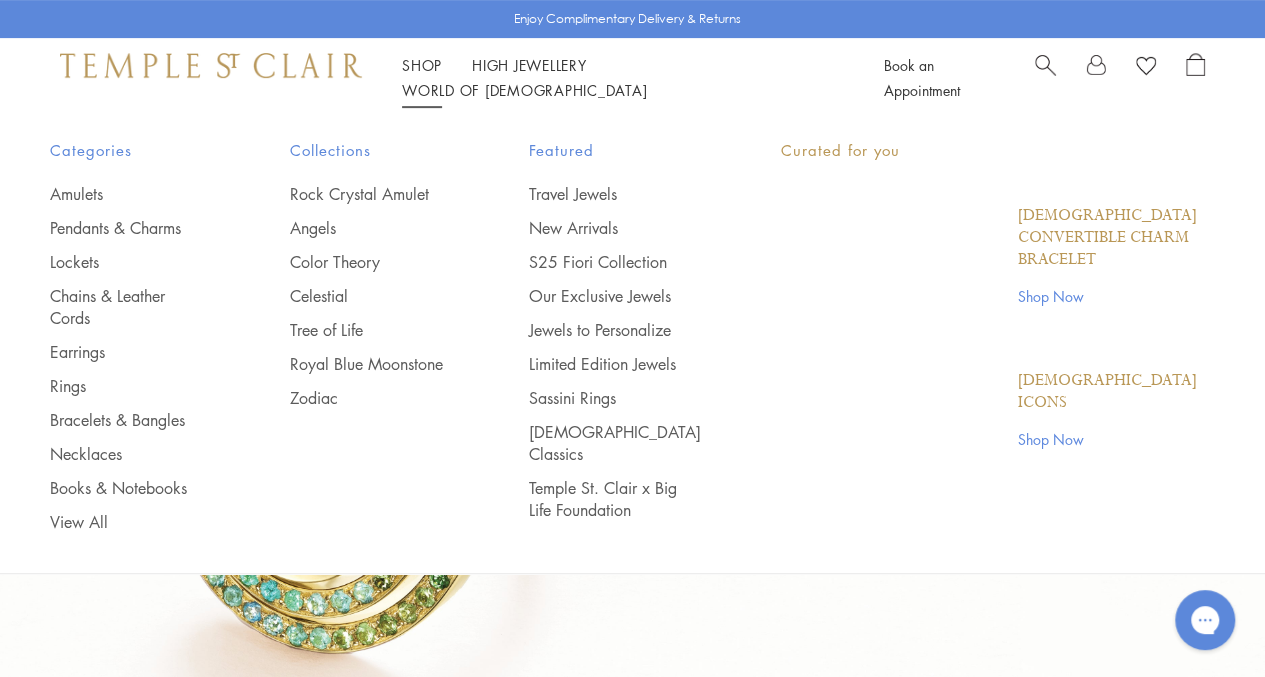 scroll, scrollTop: 0, scrollLeft: 0, axis: both 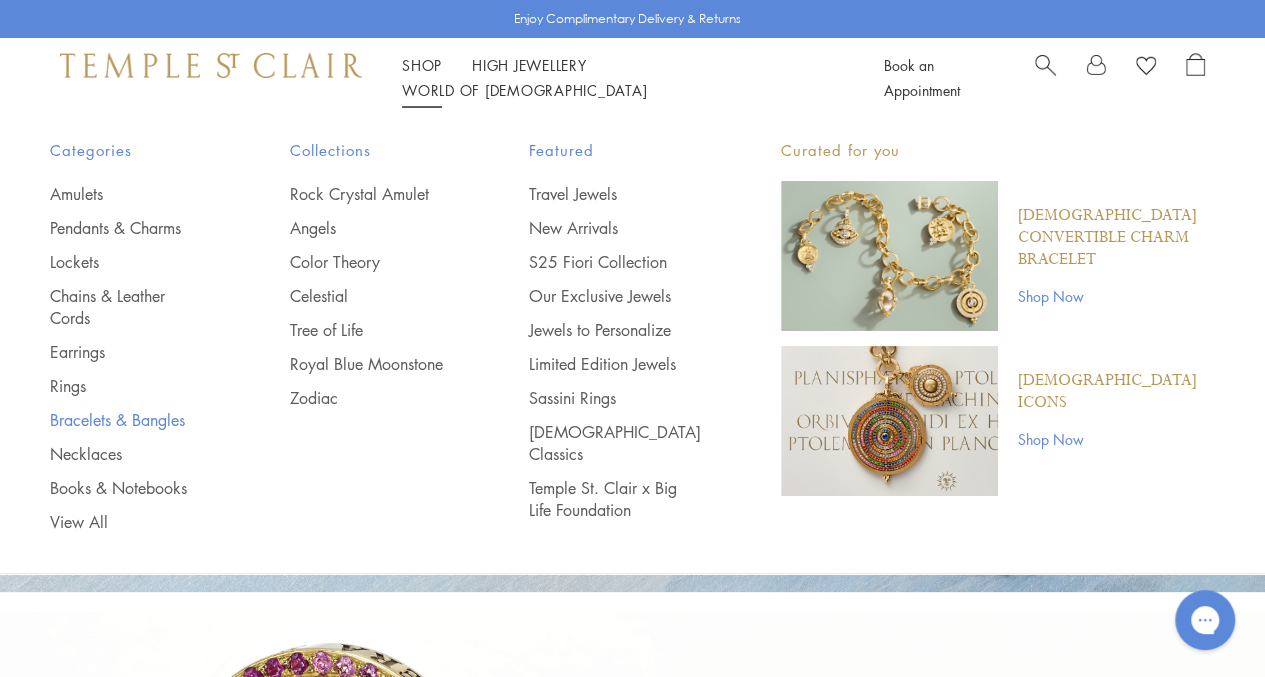 click on "Bracelets & Bangles" at bounding box center (130, 420) 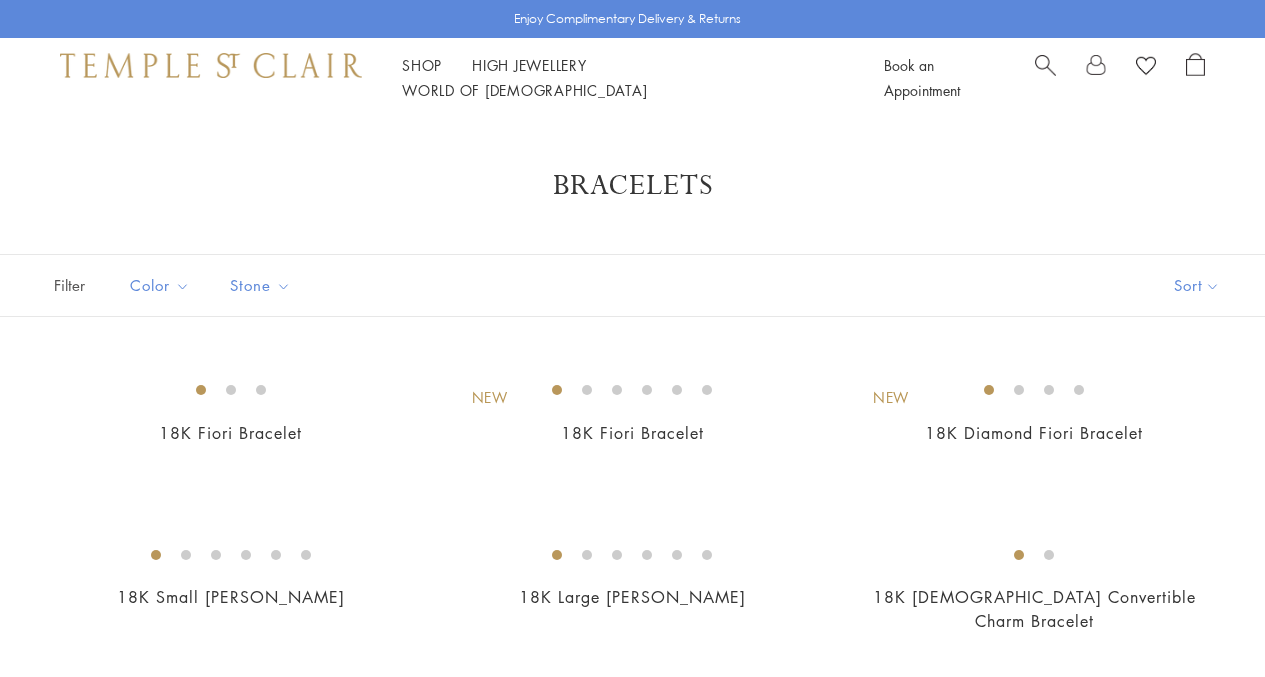 scroll, scrollTop: 0, scrollLeft: 0, axis: both 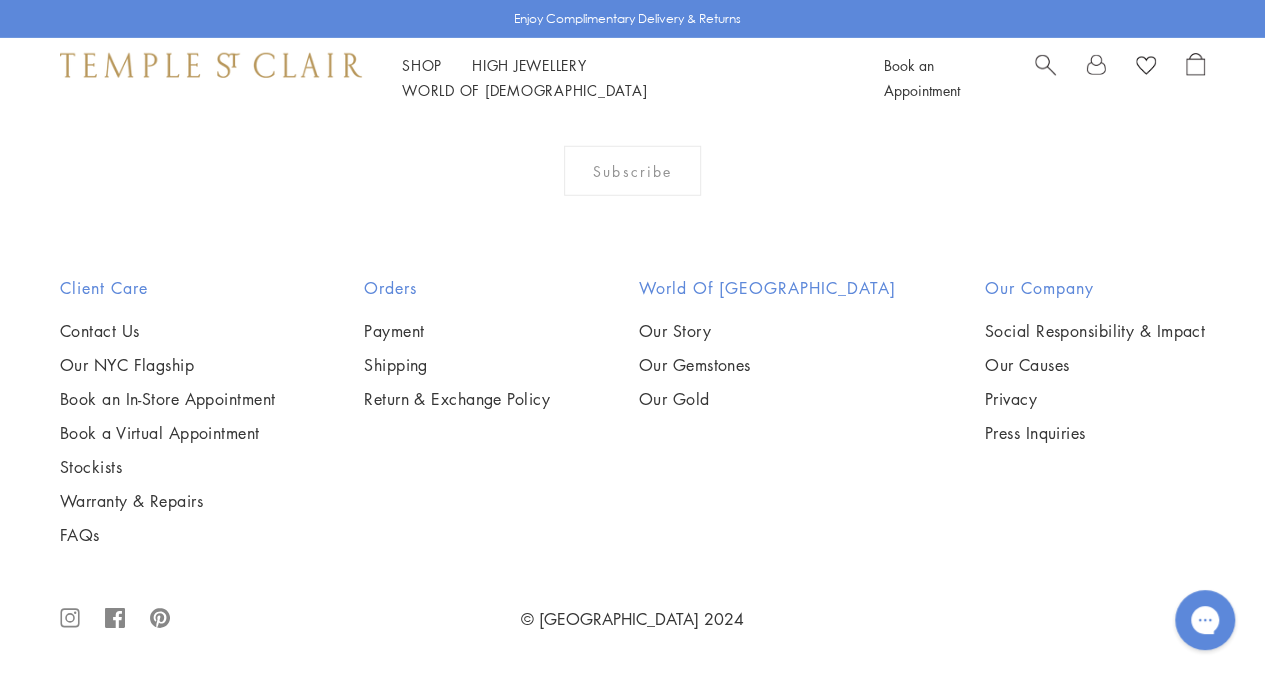 click at bounding box center (0, 0) 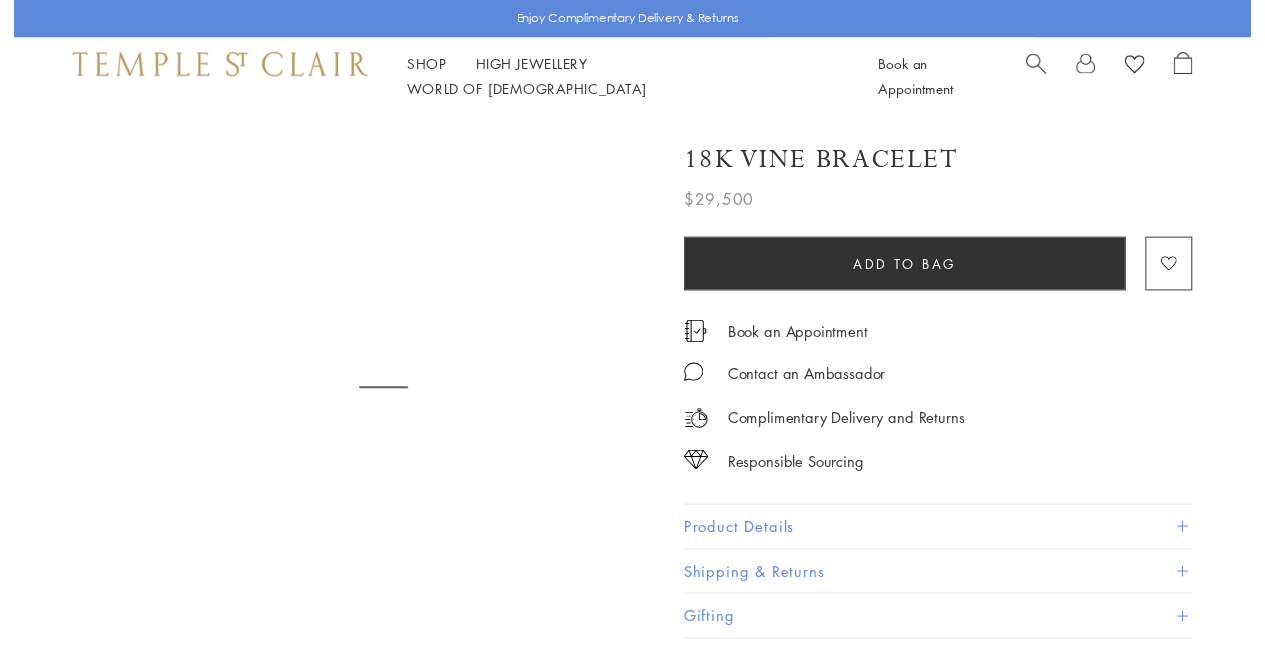 scroll, scrollTop: 0, scrollLeft: 0, axis: both 